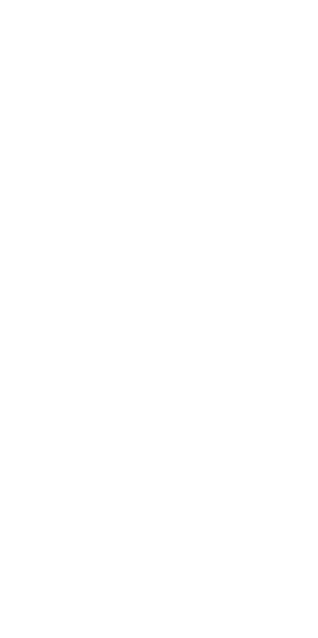 scroll, scrollTop: 0, scrollLeft: 0, axis: both 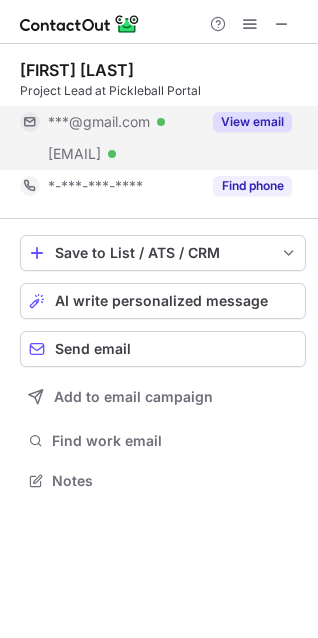 click on "View email" at bounding box center (252, 122) 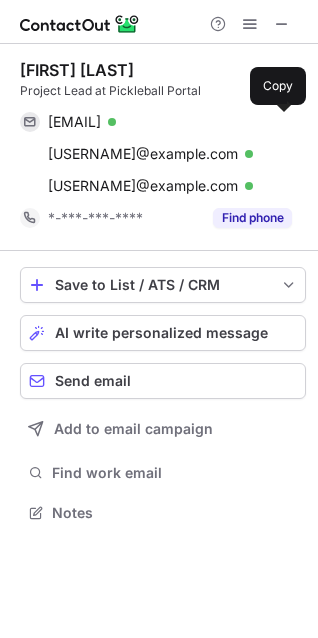 scroll, scrollTop: 10, scrollLeft: 10, axis: both 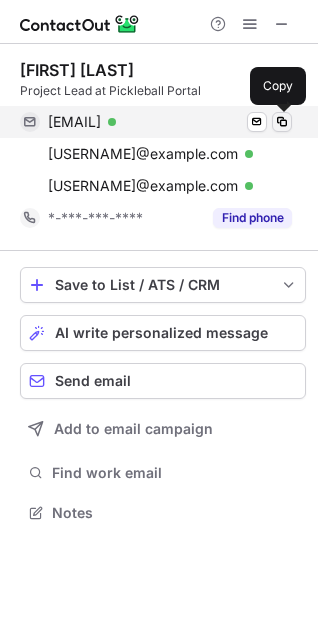 click at bounding box center [282, 122] 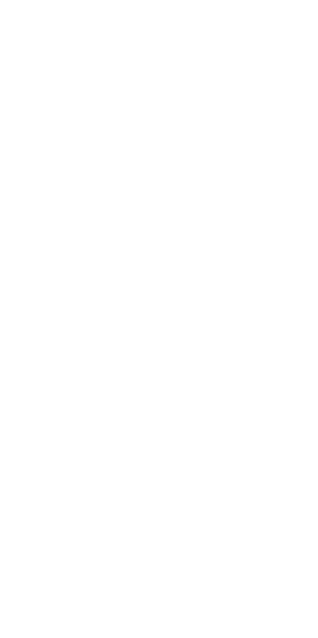 scroll, scrollTop: 0, scrollLeft: 0, axis: both 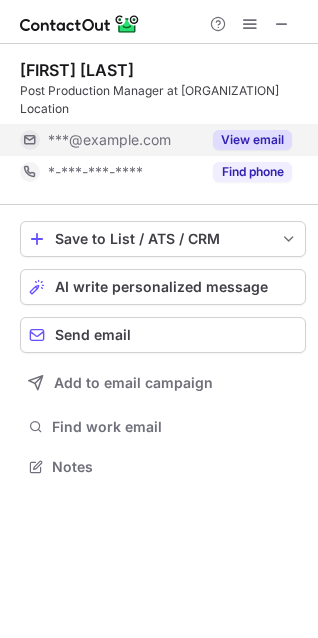 click on "View email" at bounding box center [252, 140] 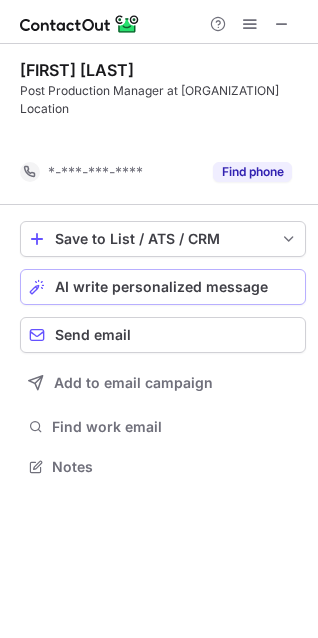 scroll, scrollTop: 421, scrollLeft: 318, axis: both 